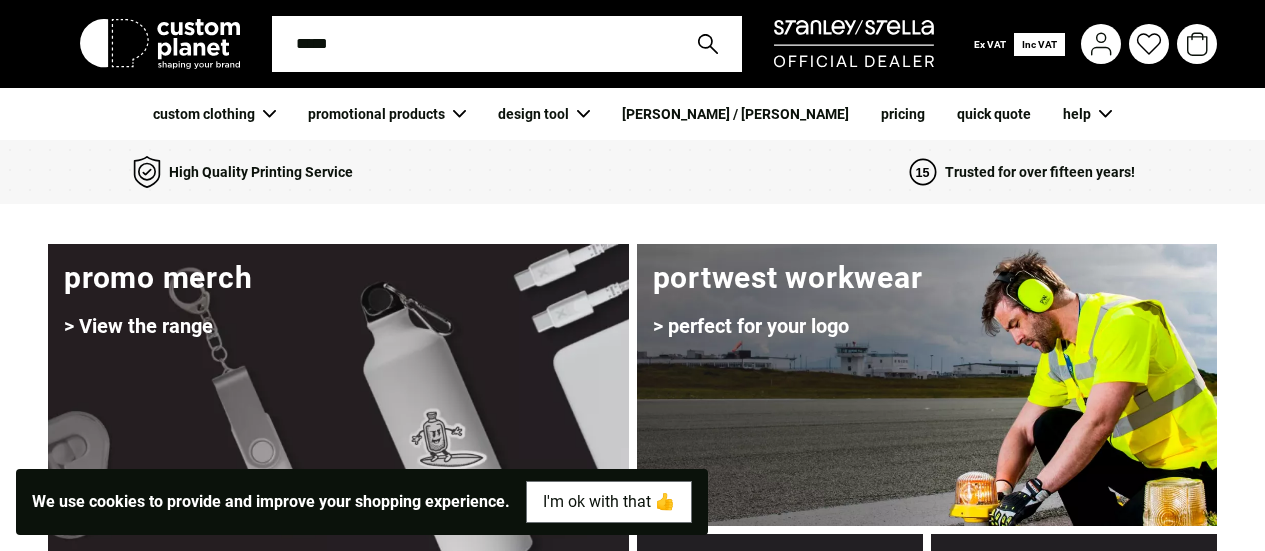 scroll, scrollTop: 0, scrollLeft: 0, axis: both 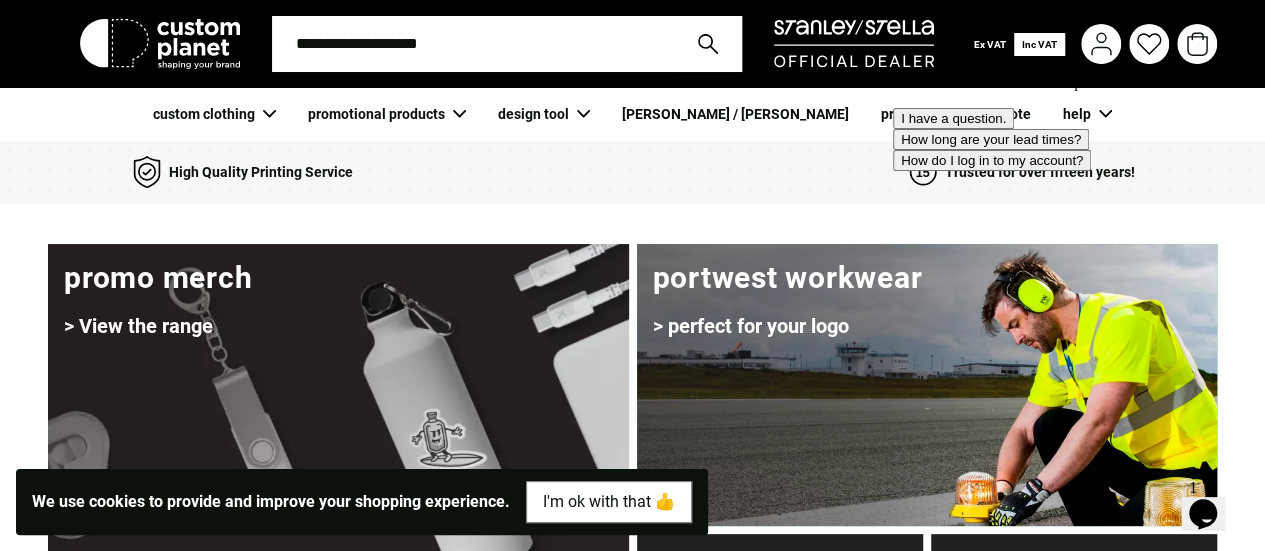 click at bounding box center (473, 44) 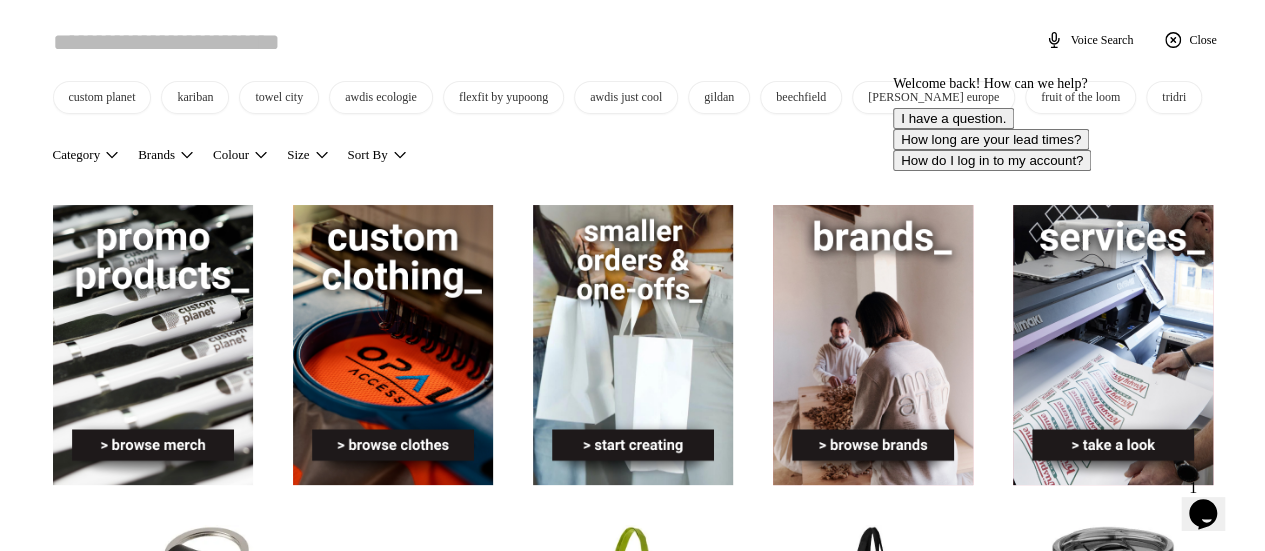 type on "*" 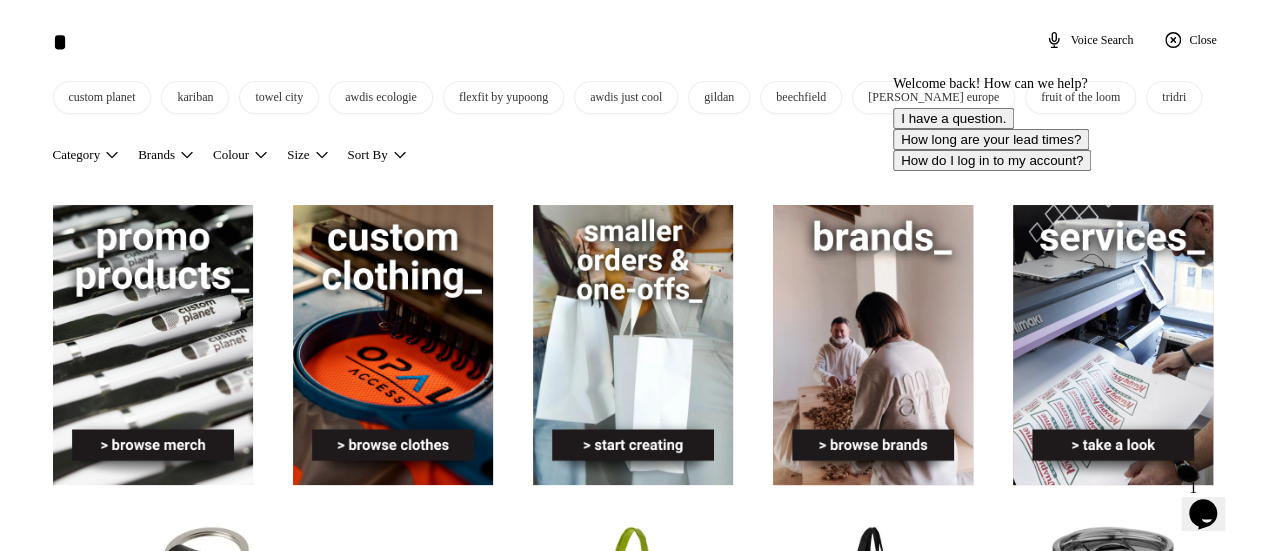 type on "*" 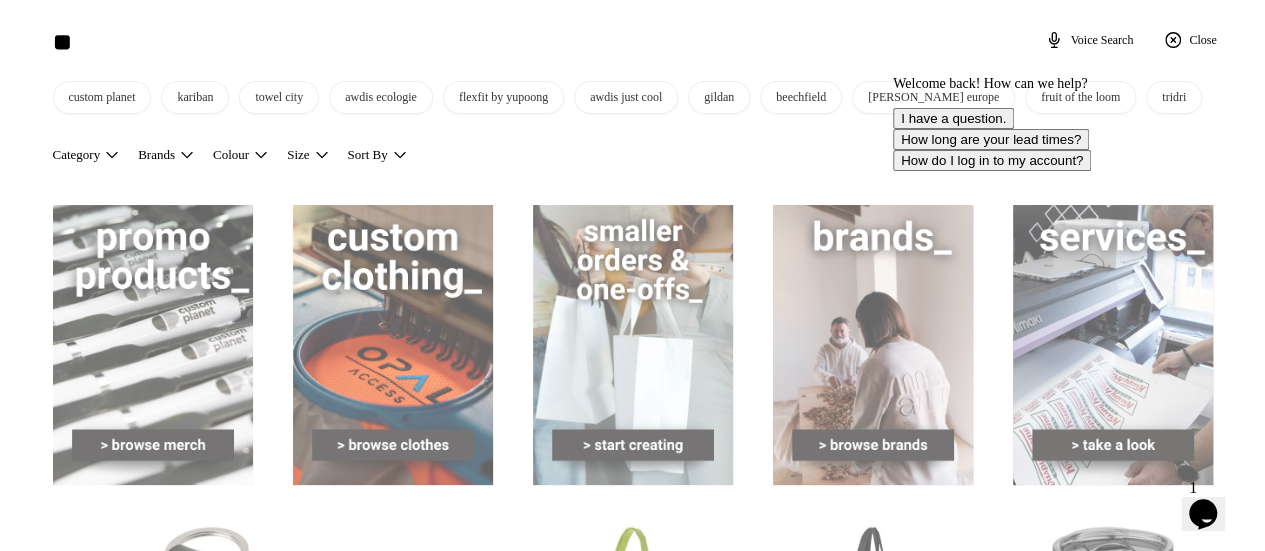type on "***" 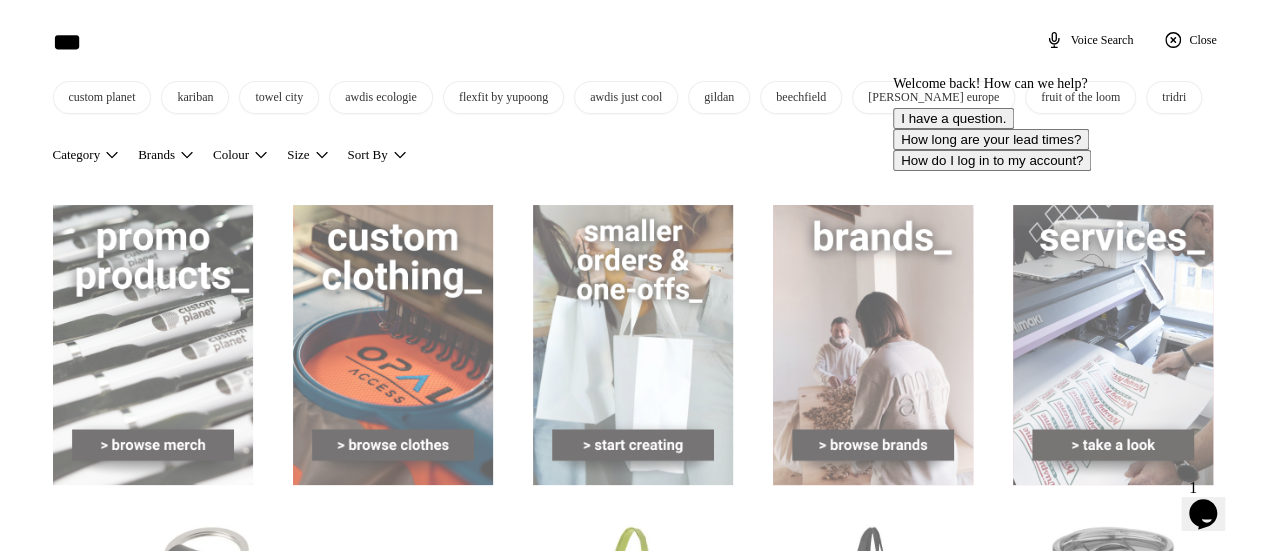 type on "***" 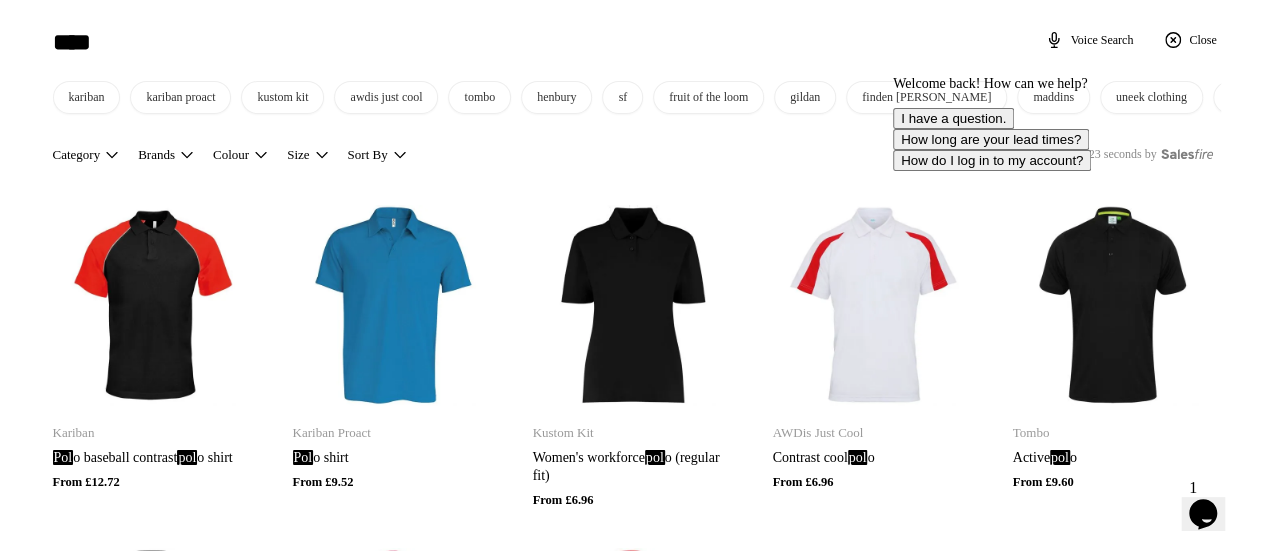 type on "****" 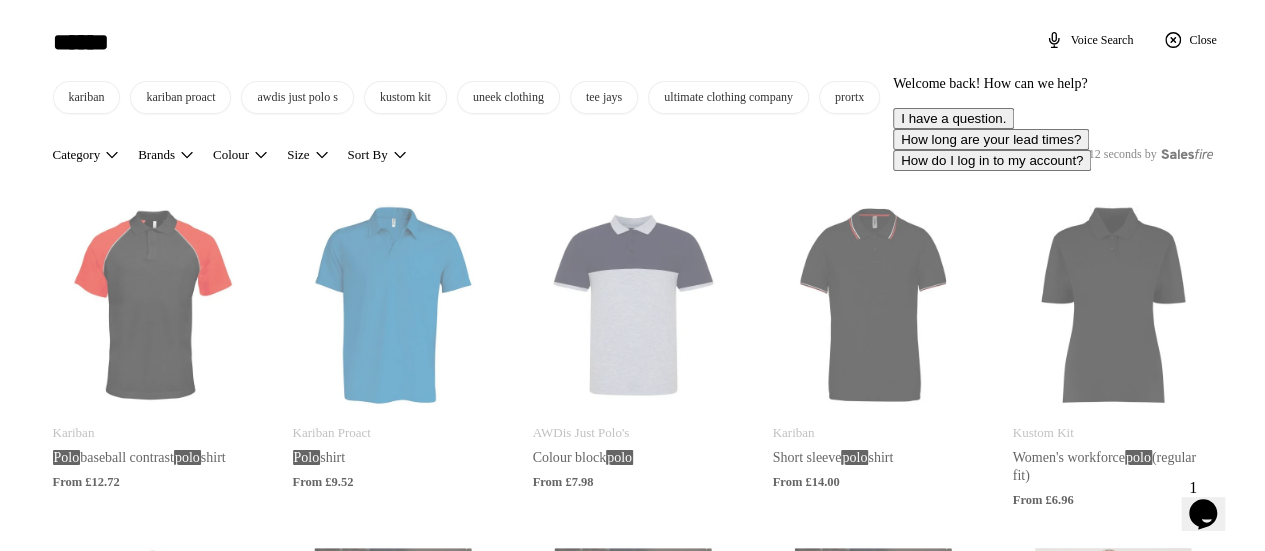 type on "******" 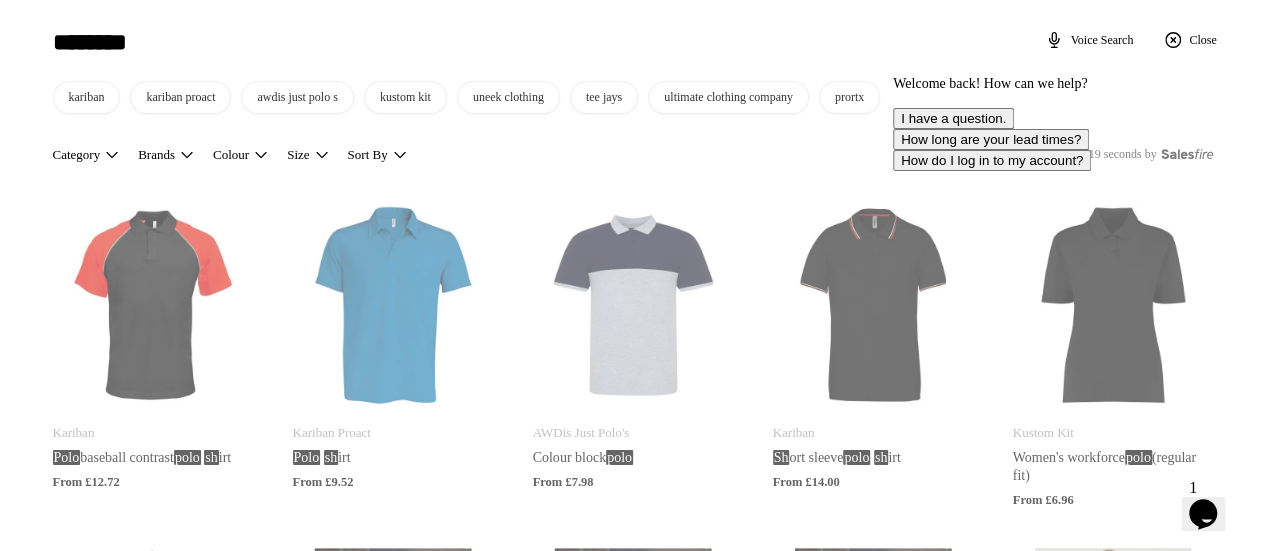 type on "********" 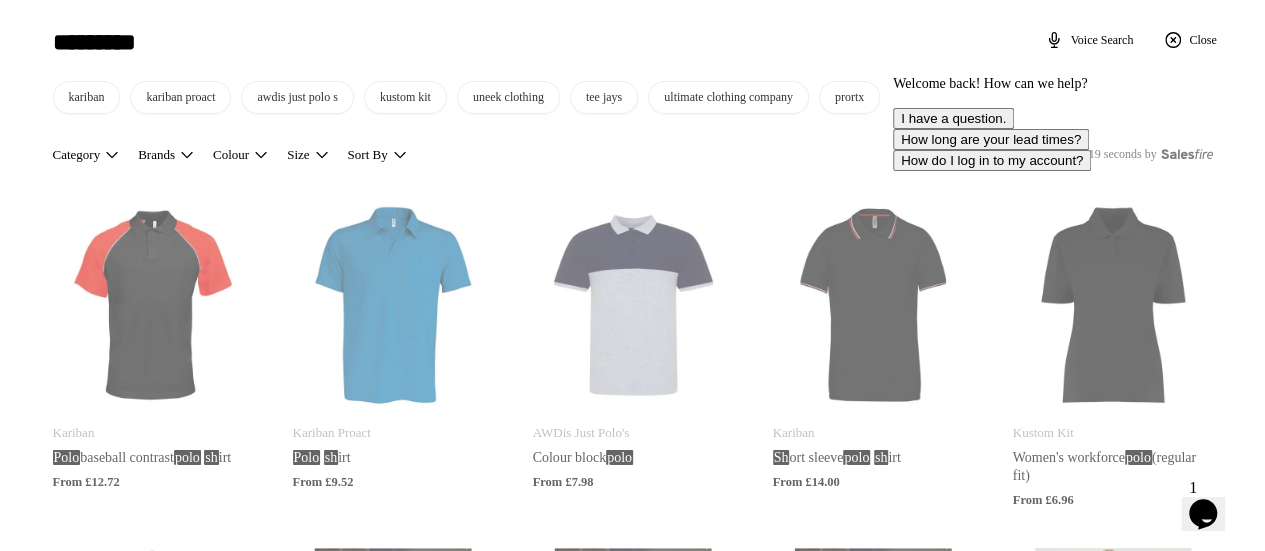 type on "**********" 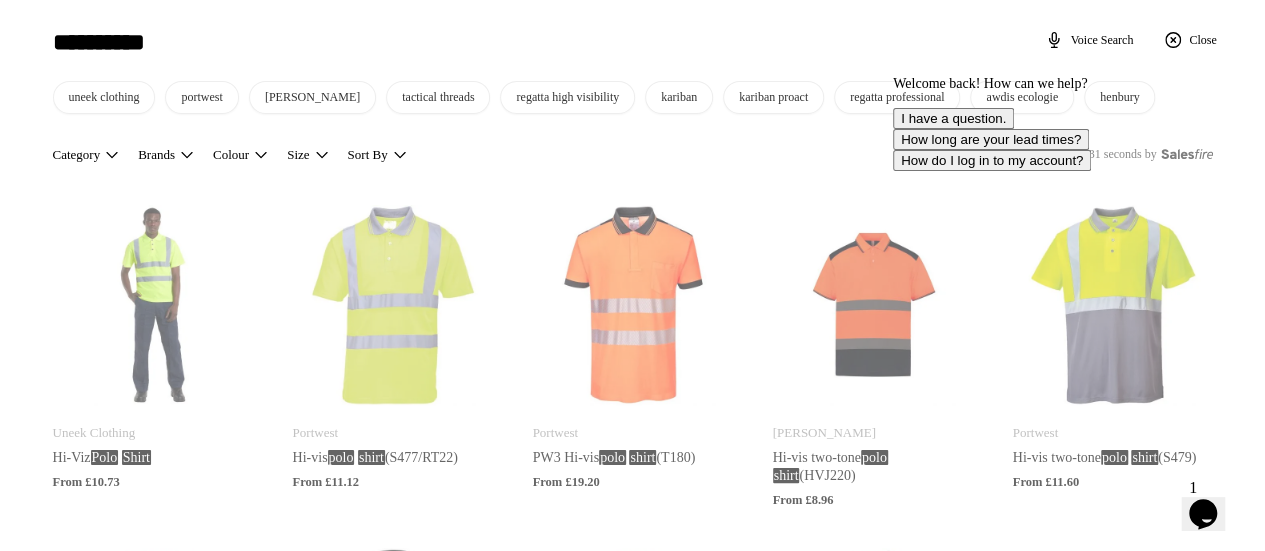 type on "**********" 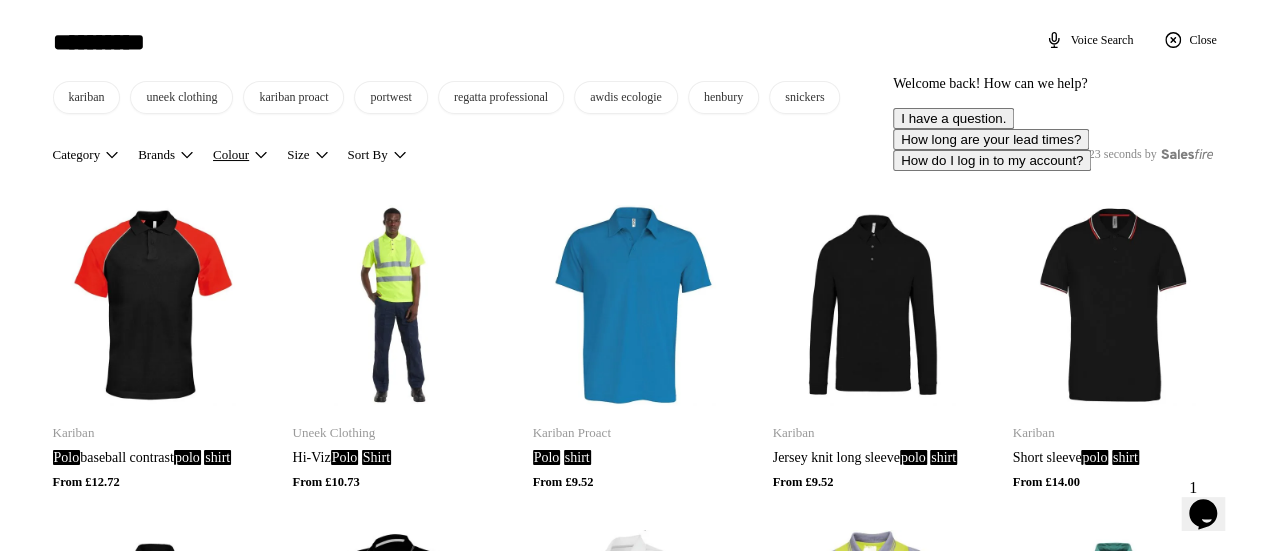 type on "**********" 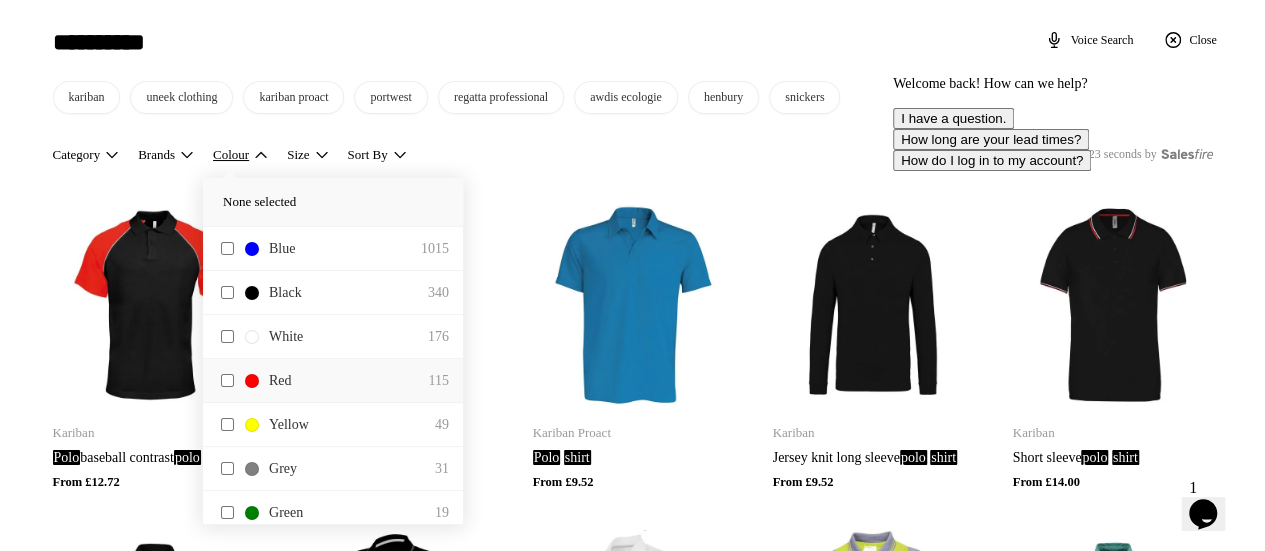 click on "Red   115" at bounding box center [333, 381] 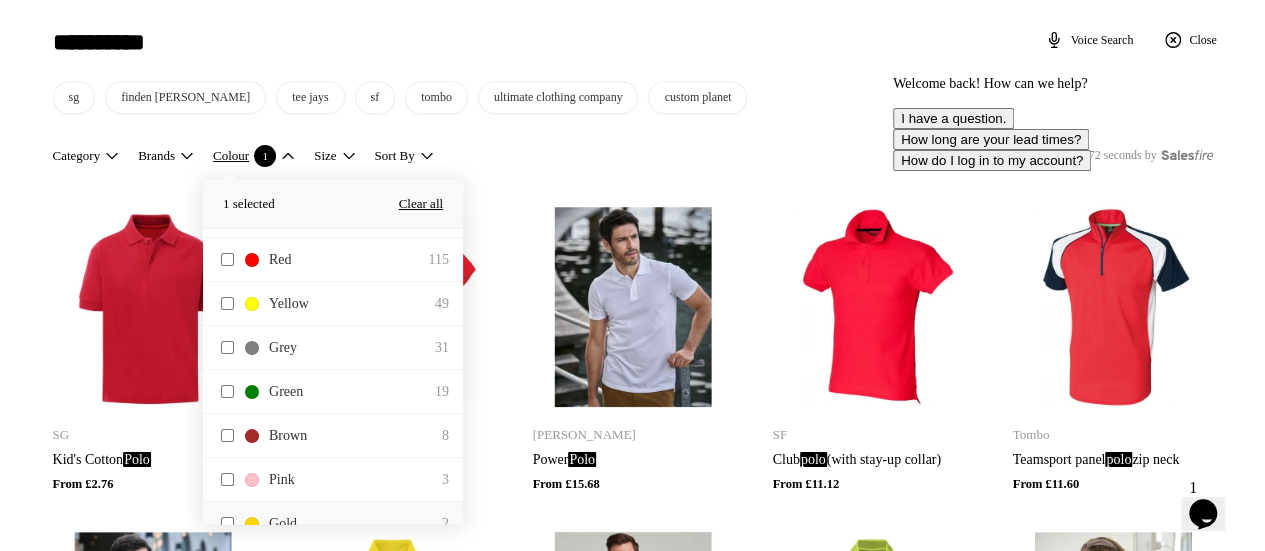 scroll, scrollTop: 0, scrollLeft: 0, axis: both 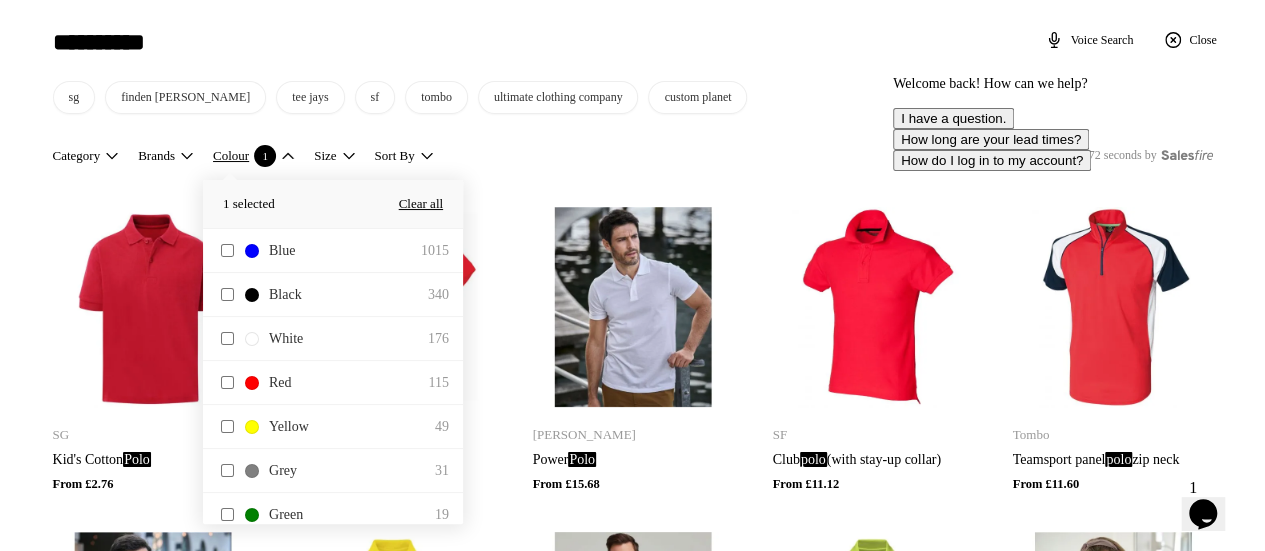 click on "Visual Search
Reset Crop
Replace Image
SG
Kid's Cotton  Polo   £2.76
Finden & [PERSON_NAME]
Women's Jersey Team  Polo   £12.72
Tee Jays
Power  Polo   £15.68
SF
Club  polo  (with stay-up collar)   £11.12
Tombo
Teamsport panel  polo  zip neck   £11.60
Tee Jays
Men's Club  Polo   £19.95
SG
Kid's Polycotton  Polo   £2.37
Ultimate Clothing Company
UCC Classic  Polo   £5.72
SG
[DEMOGRAPHIC_DATA]' Cotton  Polo   £2.84
Tee Jays
[DEMOGRAPHIC_DATA]' Luxury Stretch  Polo   £23.33
SG
Polo   £2.67" at bounding box center (633, 884) 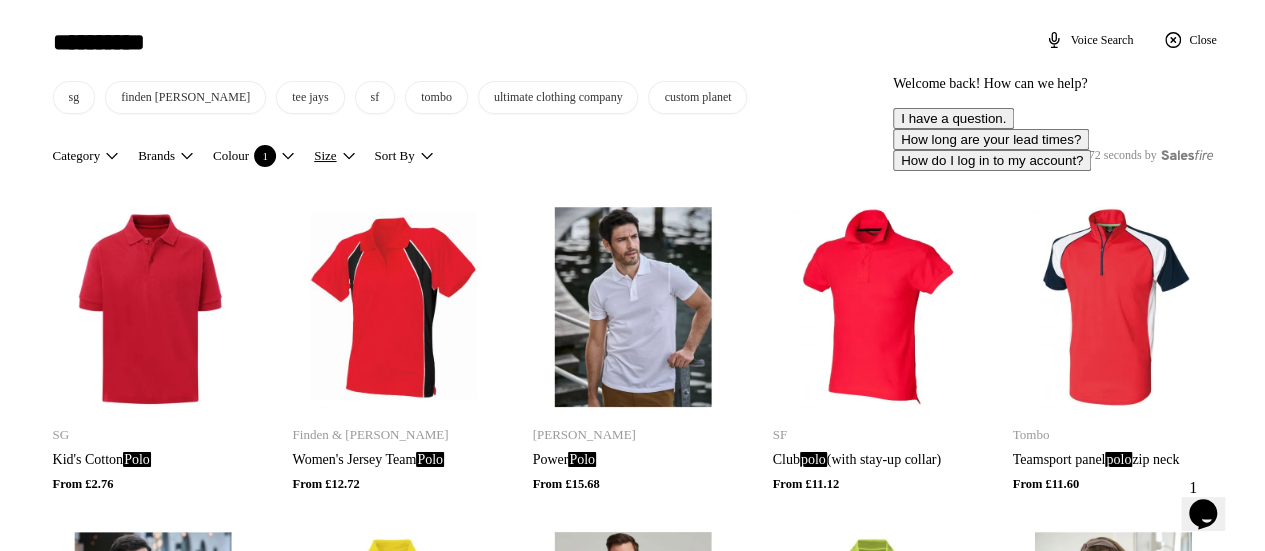 click 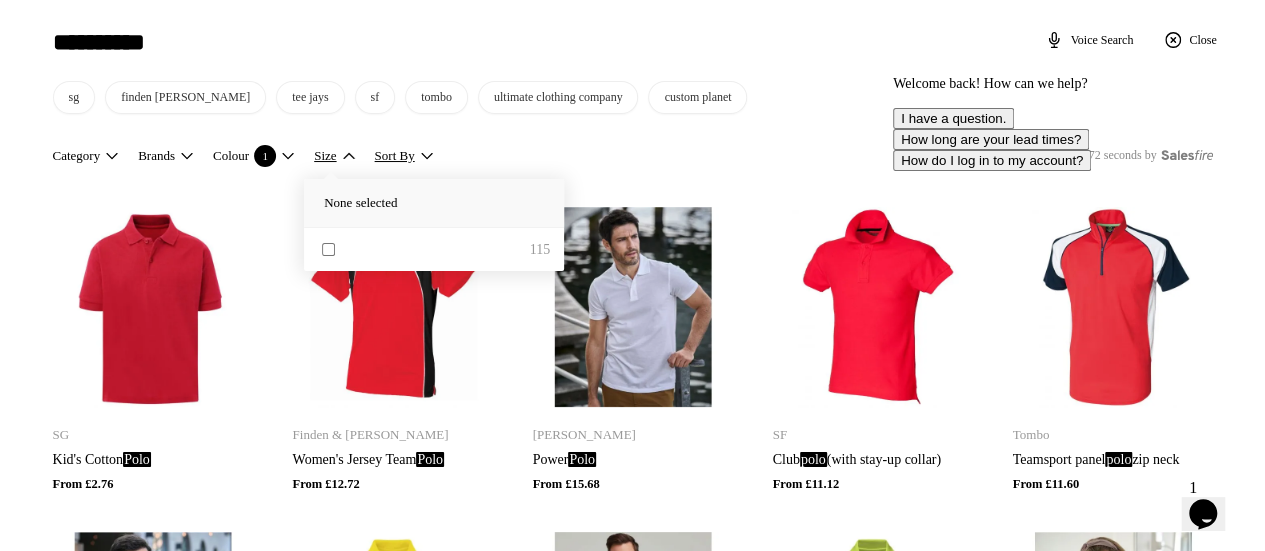 click 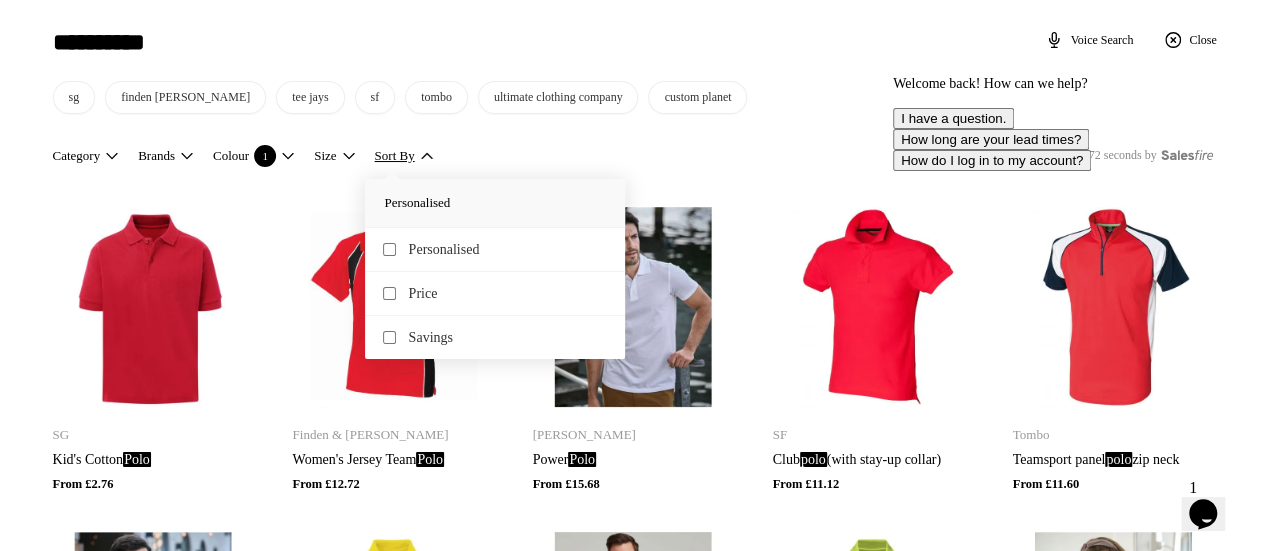click on "Filter
1
Sort By
Category
Brands
Colour
1
Size
Sort By
Personalised
Personalised
Price
Savings
Searched in 0.272 seconds by" at bounding box center (633, 156) 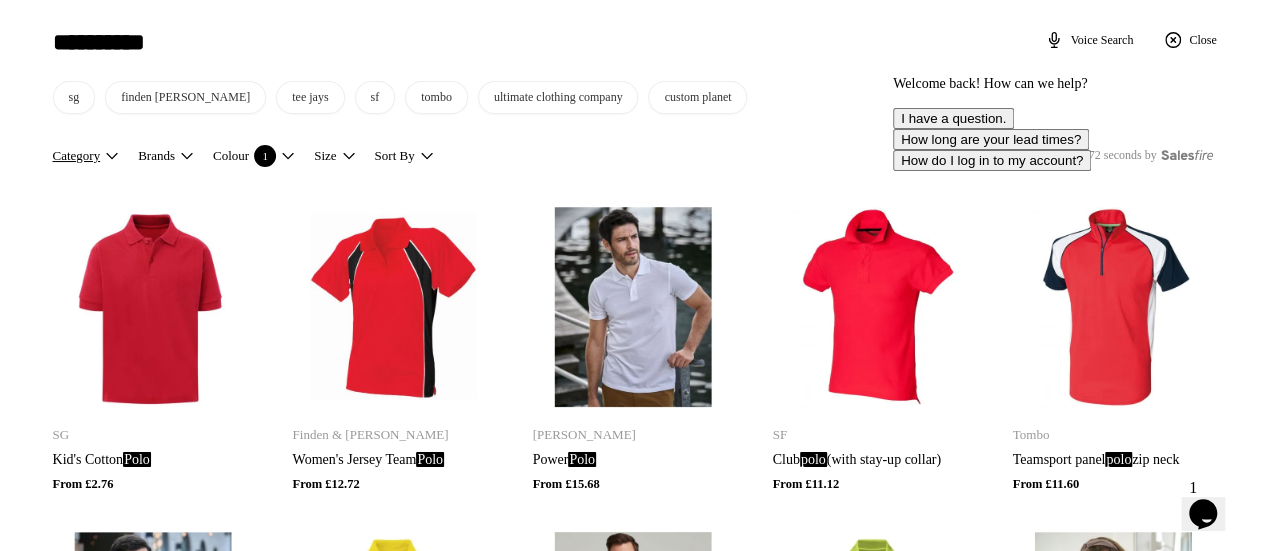 click 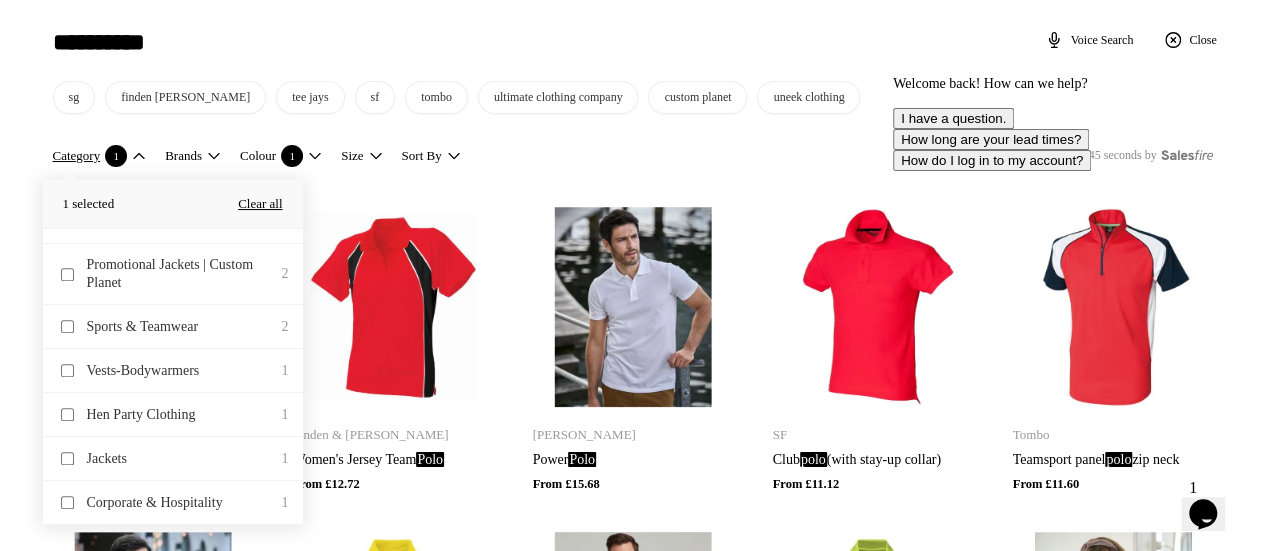 scroll, scrollTop: 1134, scrollLeft: 0, axis: vertical 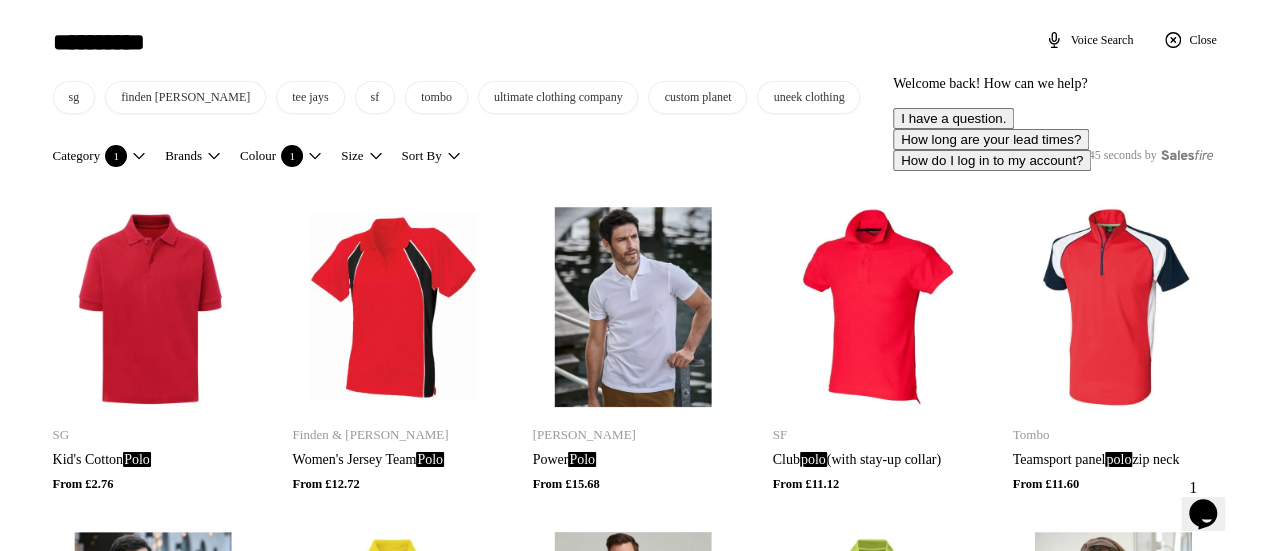 click on "How long are your lead times?" at bounding box center [991, 139] 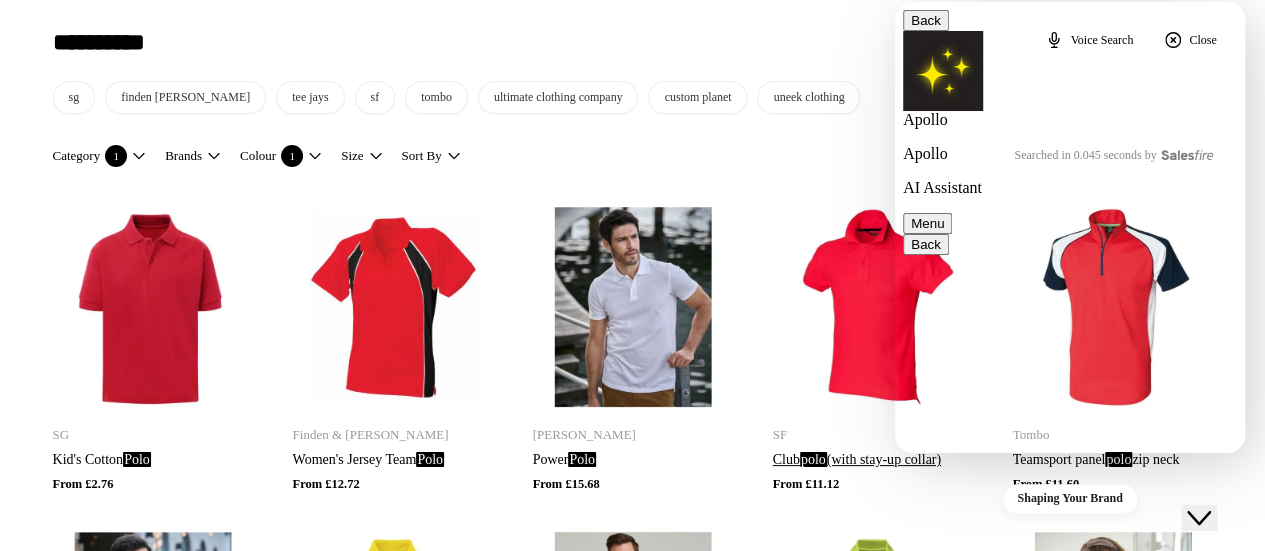 scroll, scrollTop: 171, scrollLeft: 0, axis: vertical 